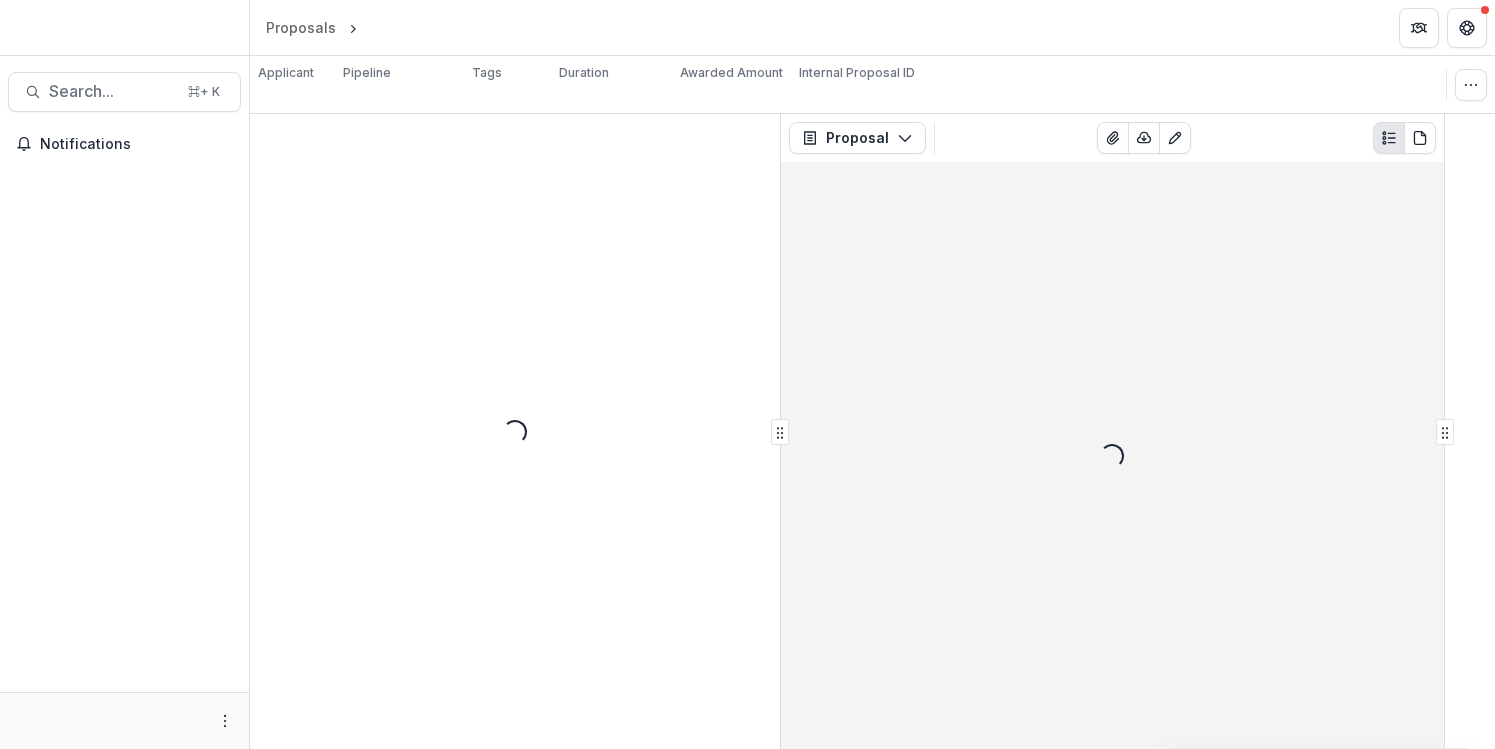 scroll, scrollTop: 0, scrollLeft: 0, axis: both 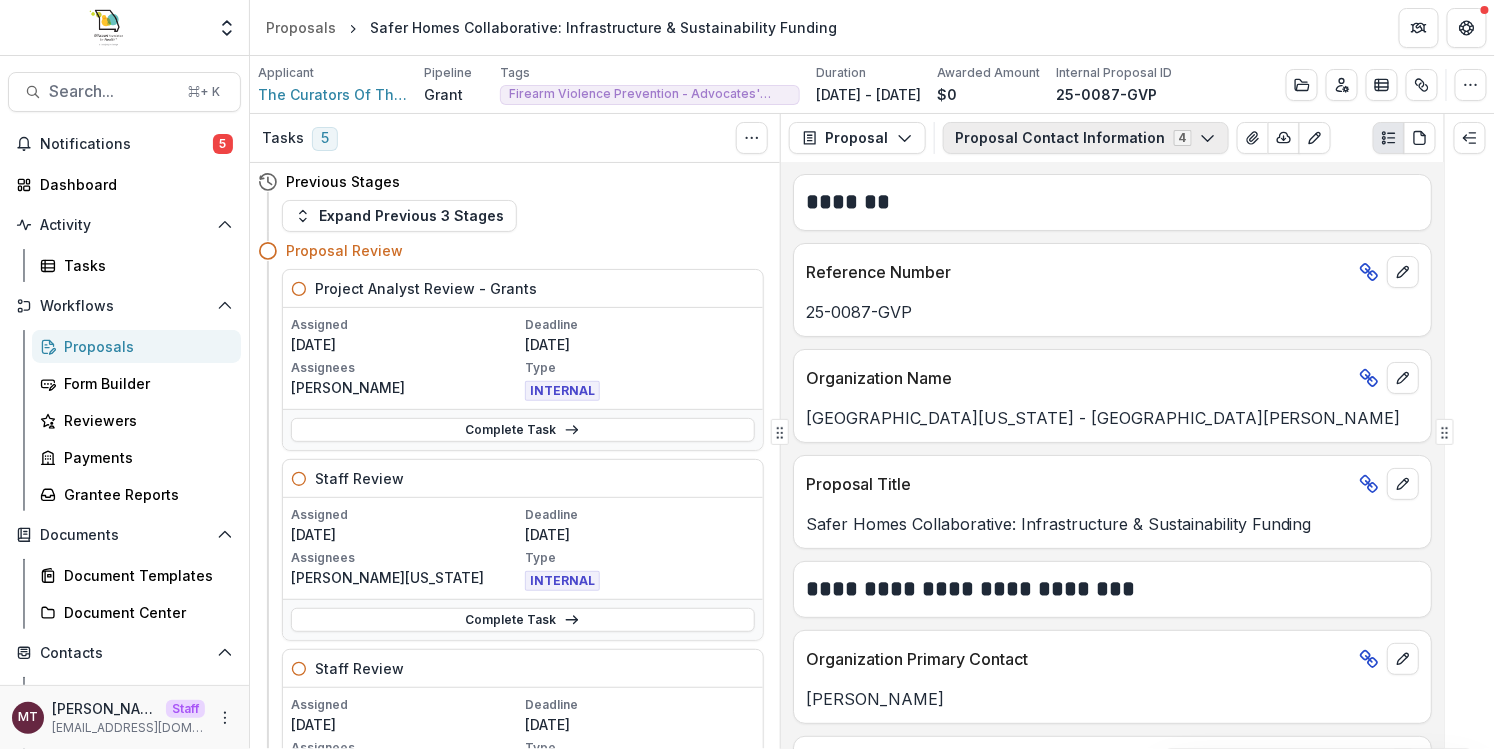click on "Proposal Contact Information 4" at bounding box center (1086, 138) 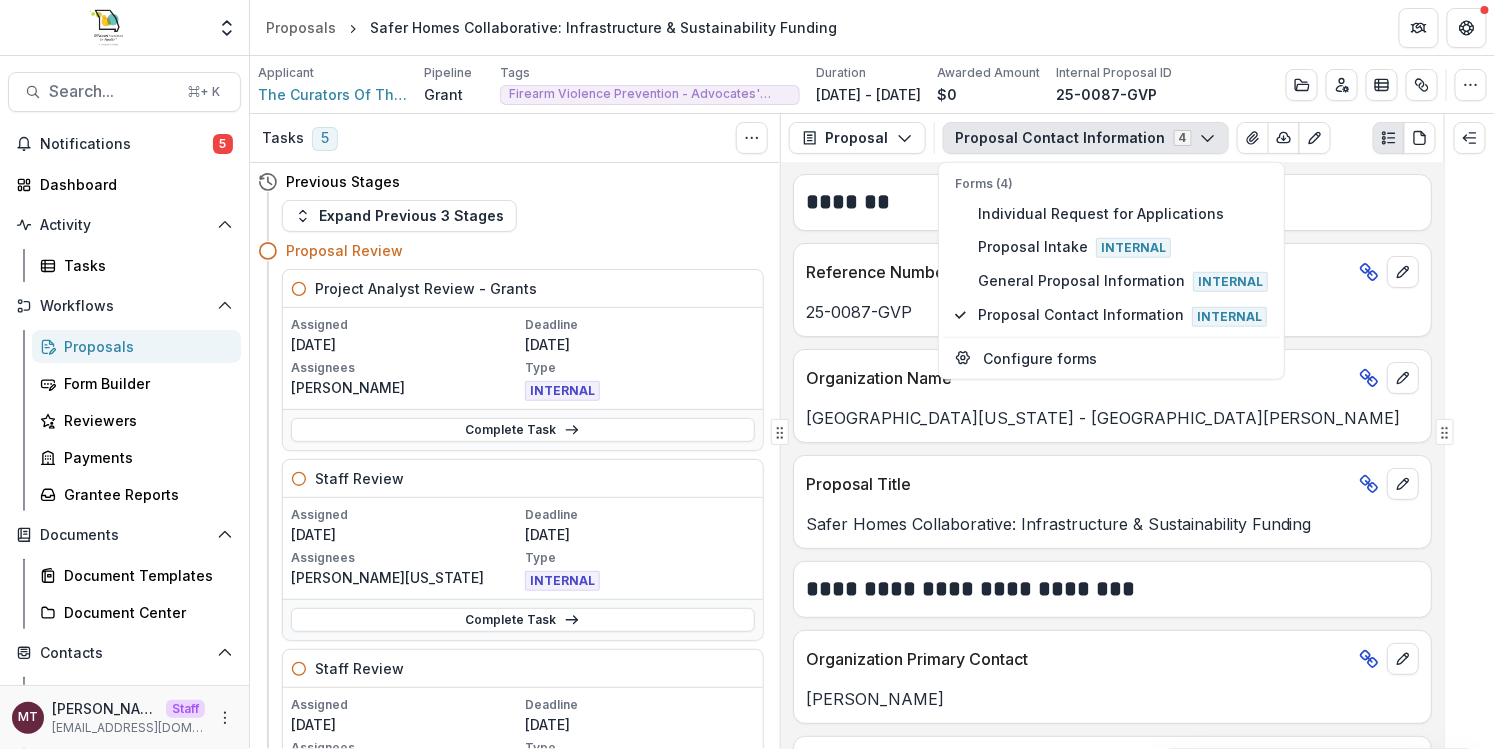 click on "Proposal Contact Information 4" at bounding box center [1086, 138] 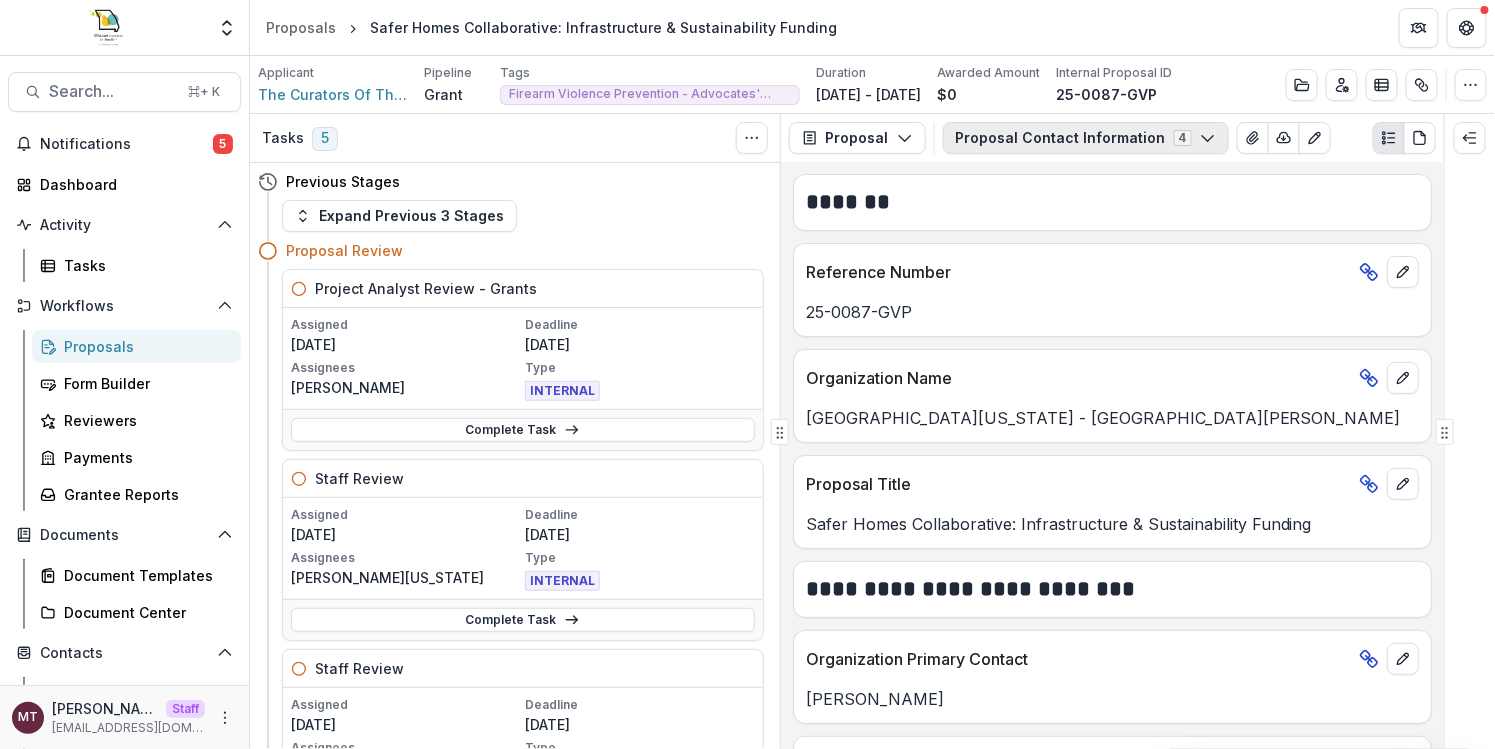 click on "Proposal Contact Information 4" at bounding box center (1086, 138) 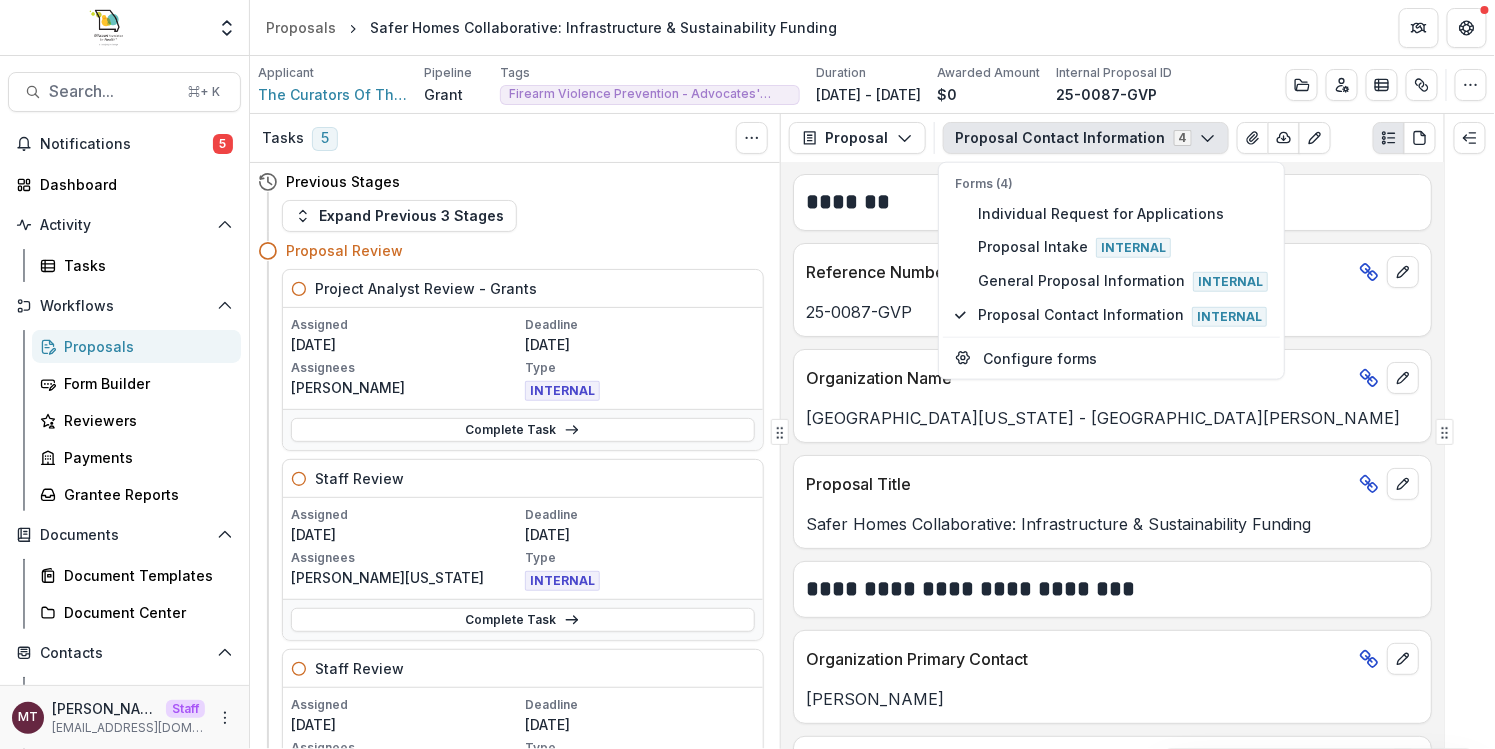 click on "**********" at bounding box center [1112, 455] 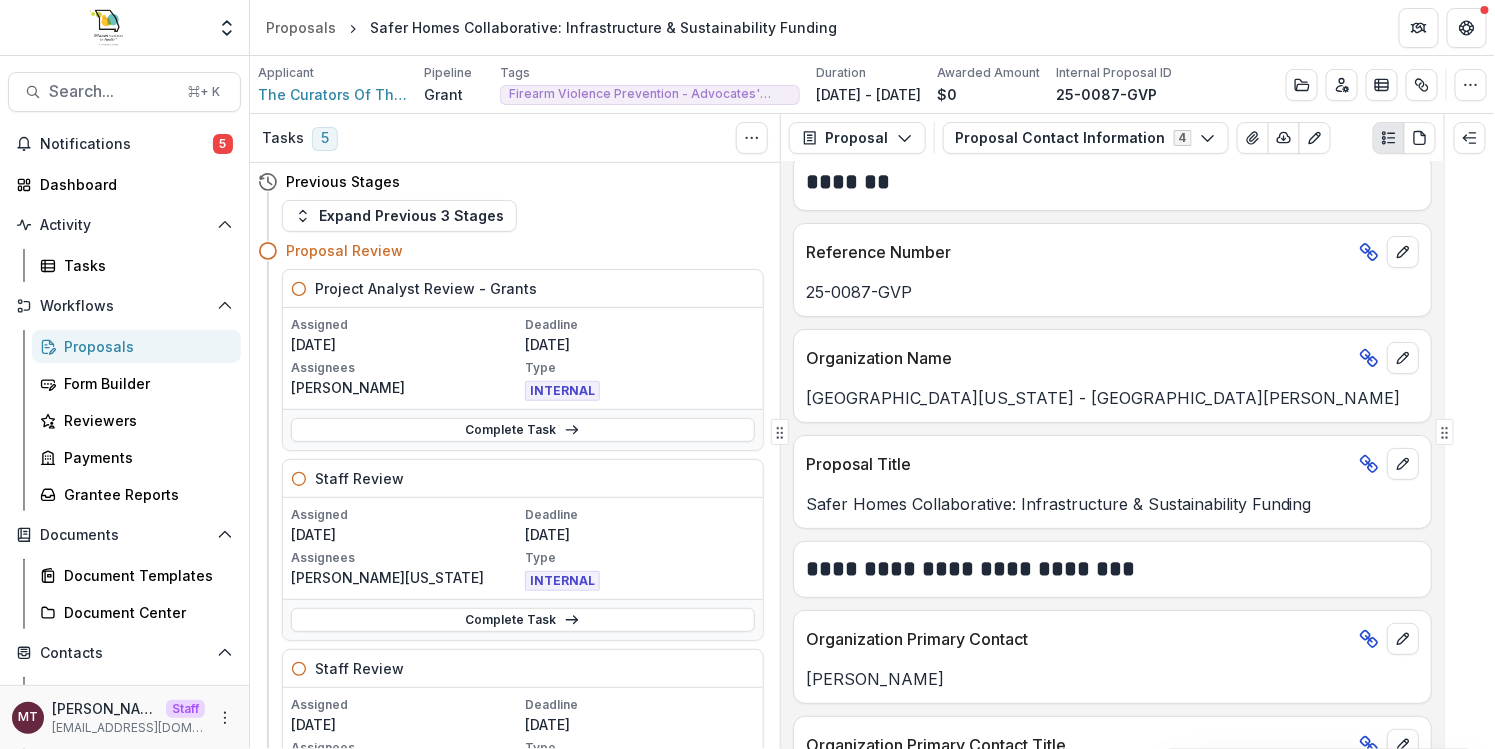 scroll, scrollTop: 0, scrollLeft: 0, axis: both 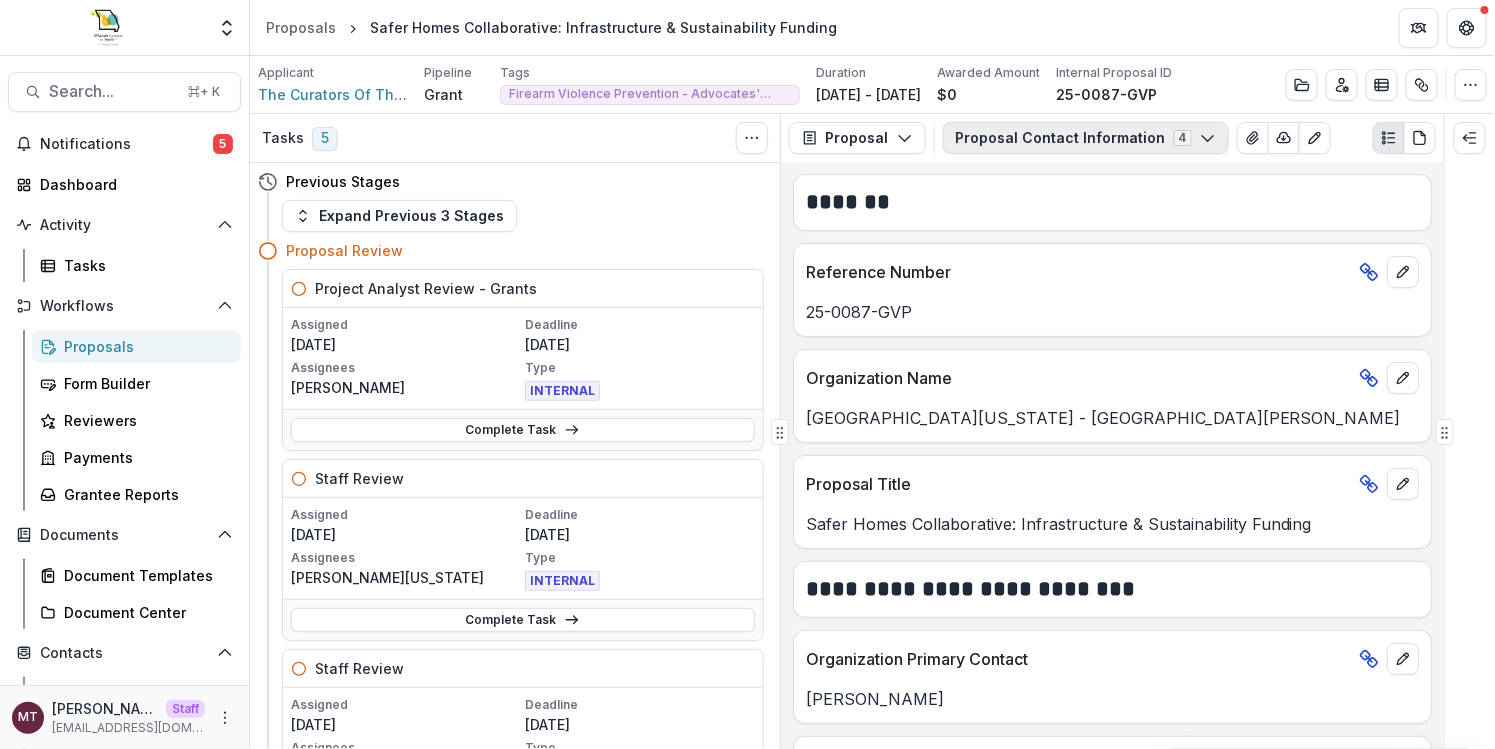 click on "Proposal Contact Information 4" at bounding box center (1086, 138) 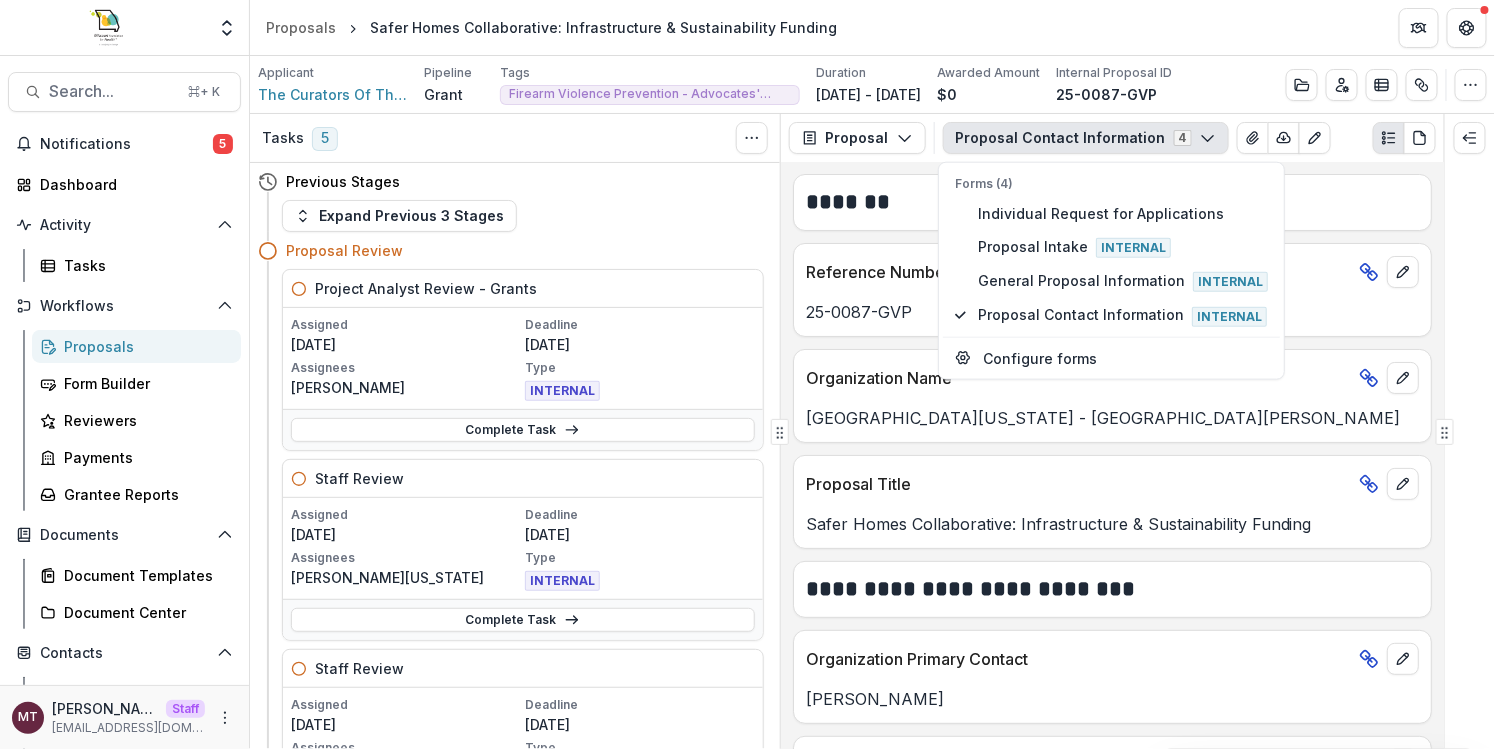 click on "Proposal Contact Information 4" at bounding box center (1086, 138) 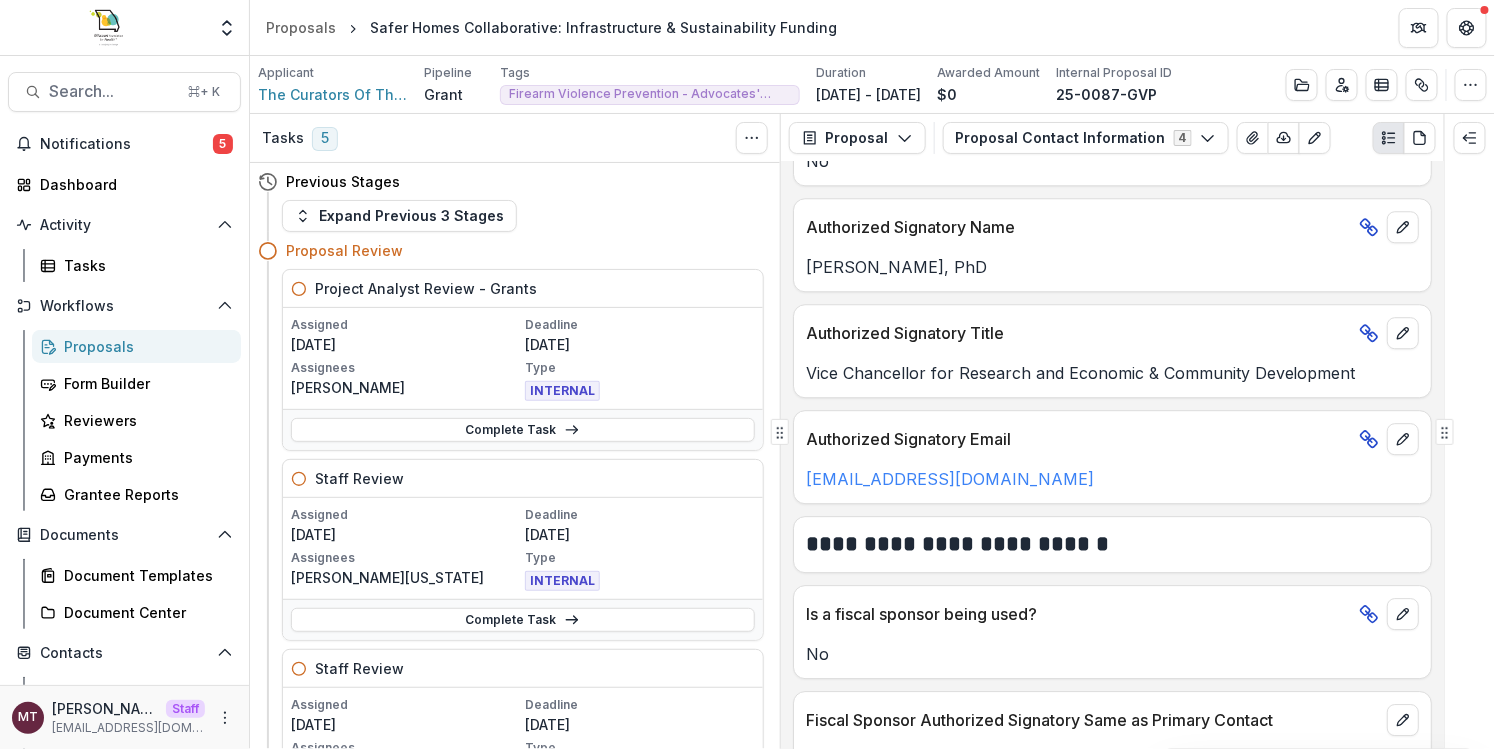 scroll, scrollTop: 1908, scrollLeft: 0, axis: vertical 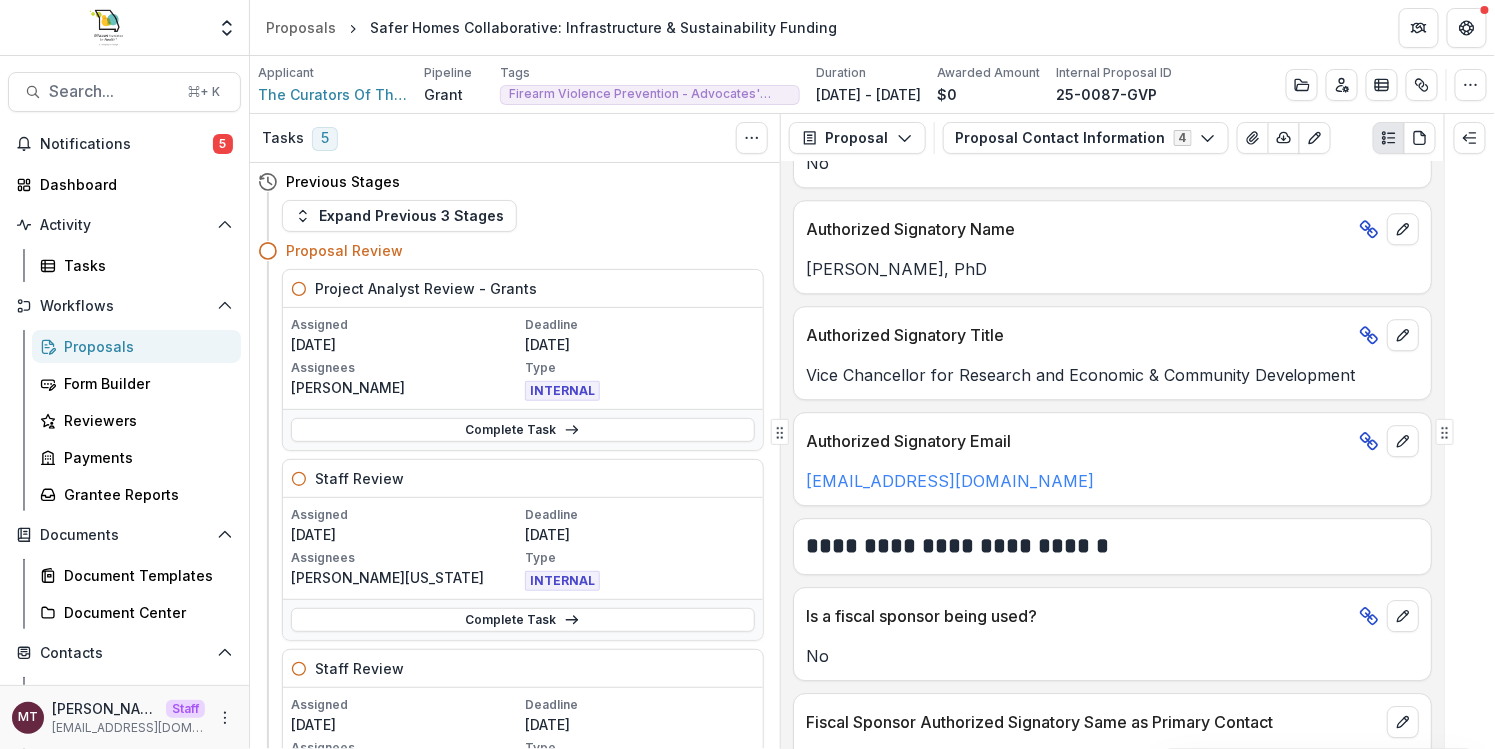 type 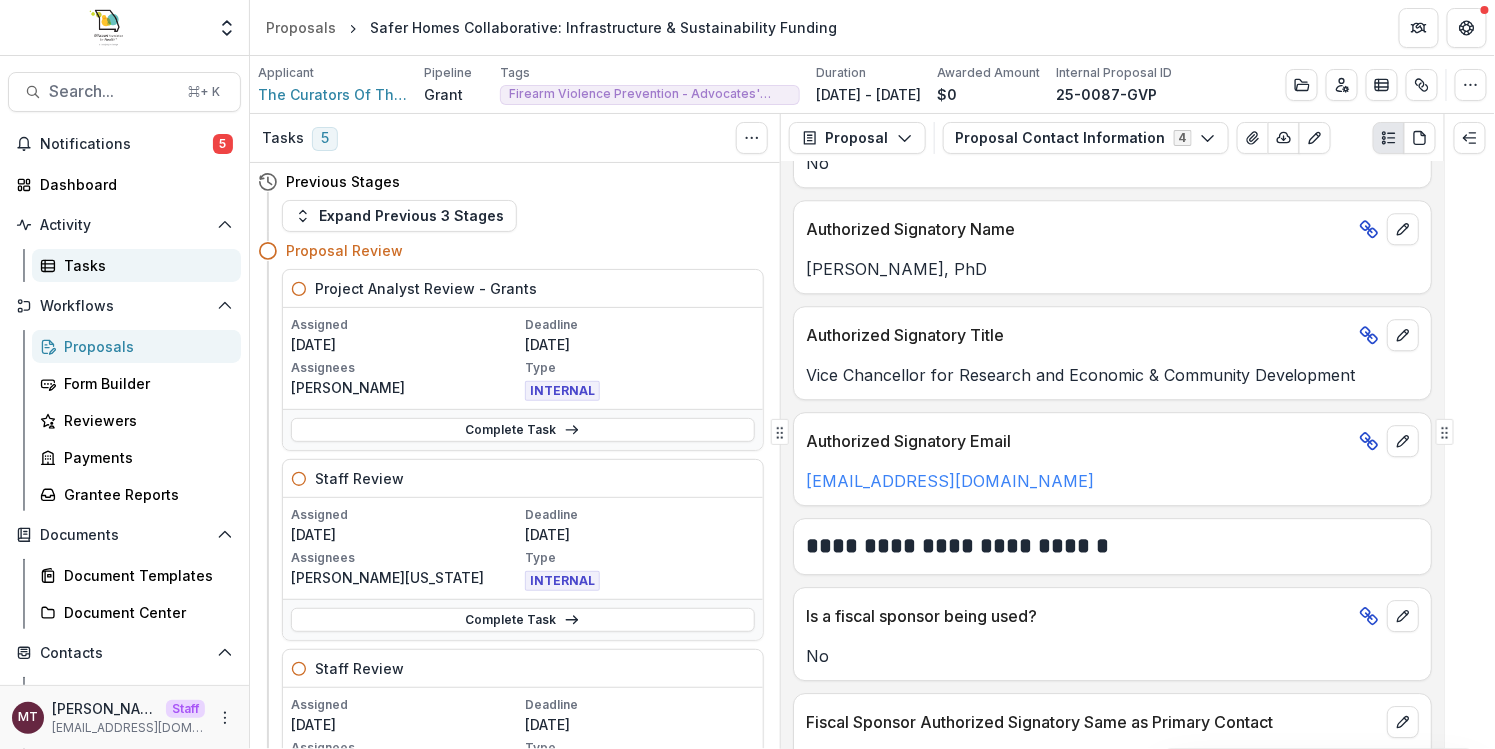 click on "Tasks" at bounding box center (144, 265) 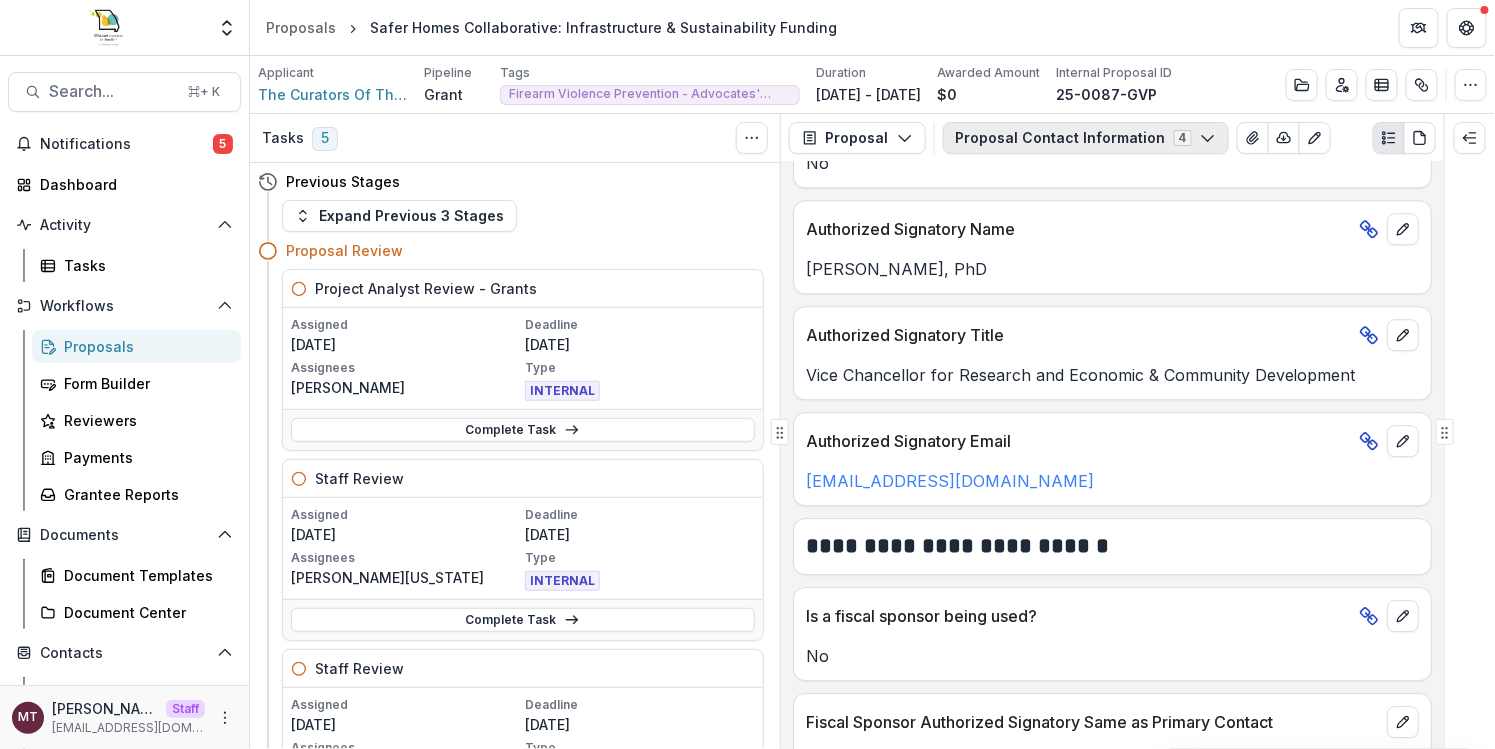 click on "Proposal Contact Information 4" at bounding box center (1086, 138) 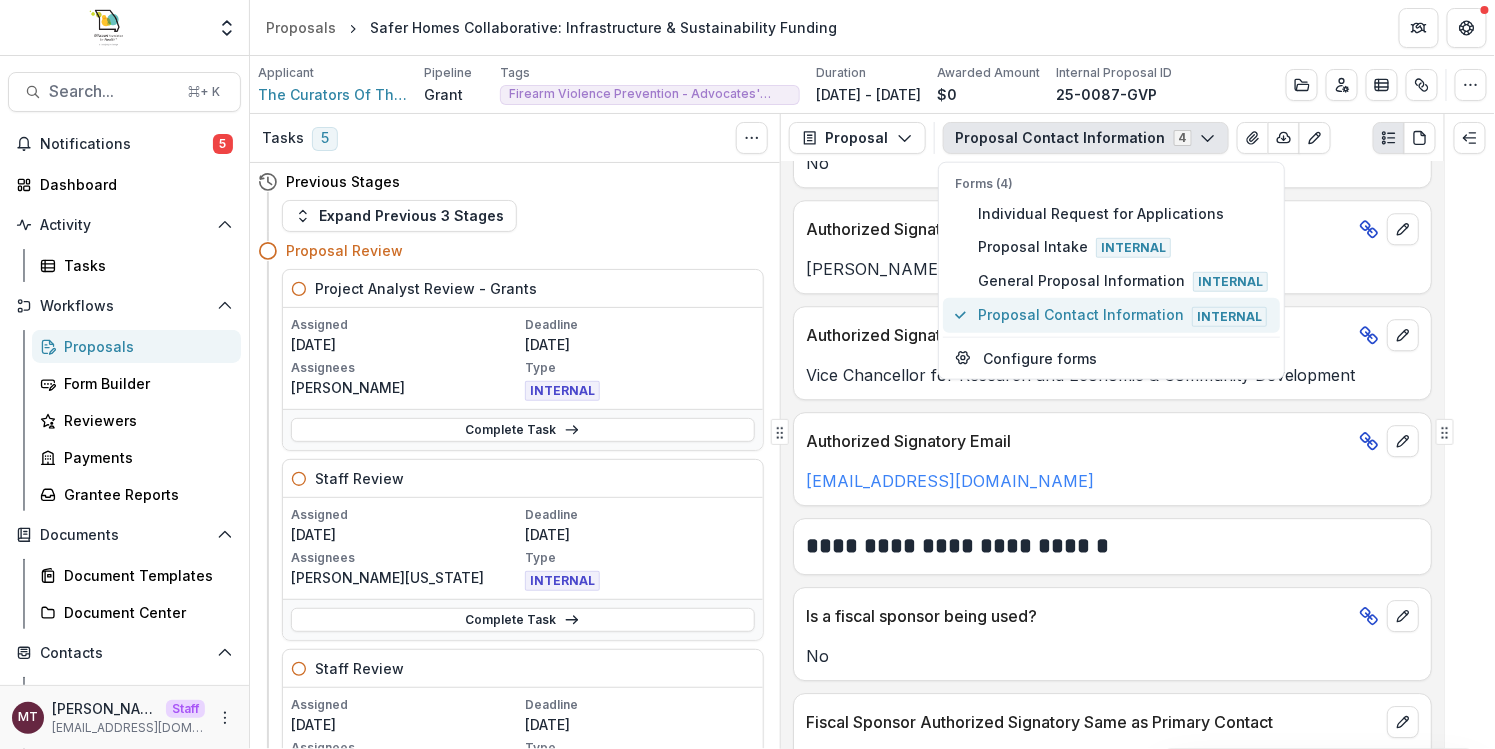 type on "3" 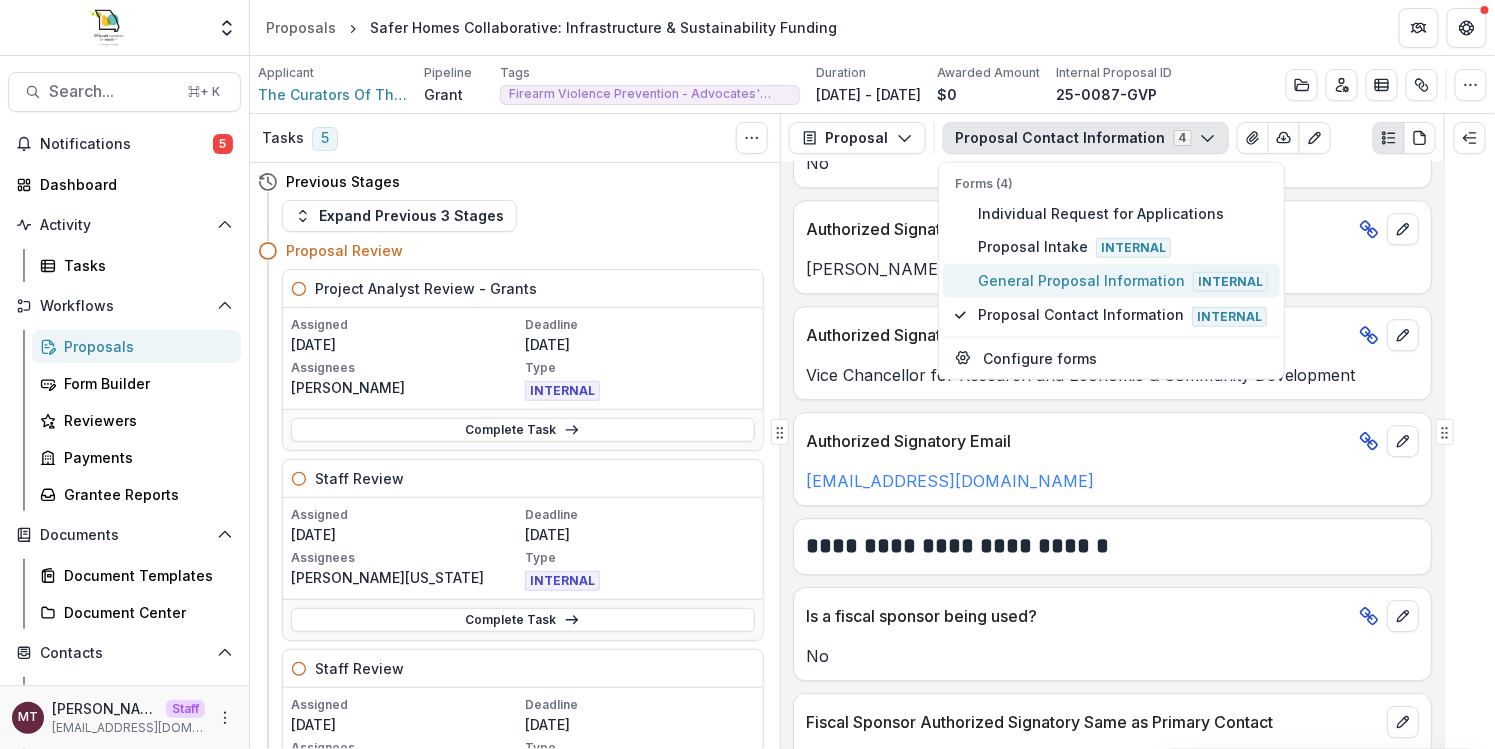 type on "2" 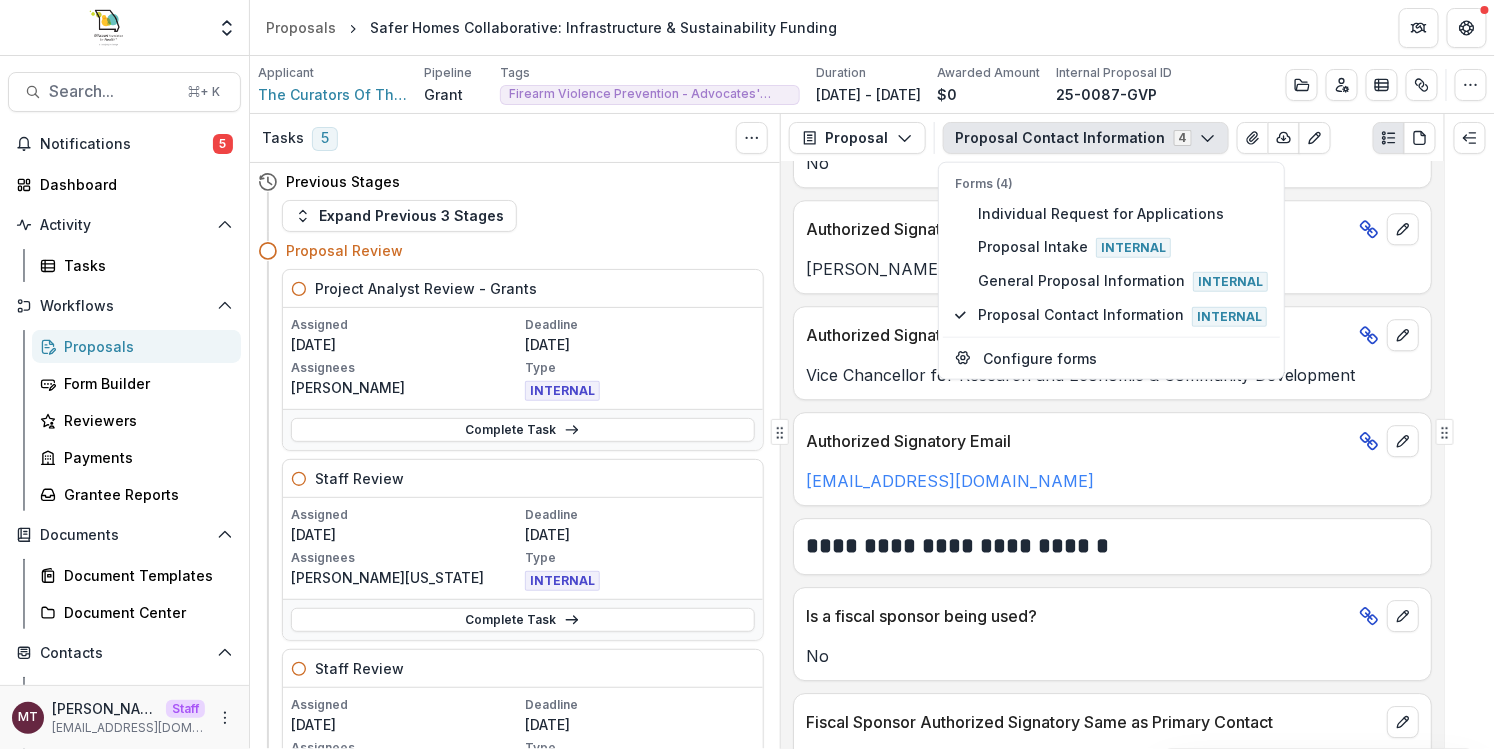 click on "**********" at bounding box center [1112, 540] 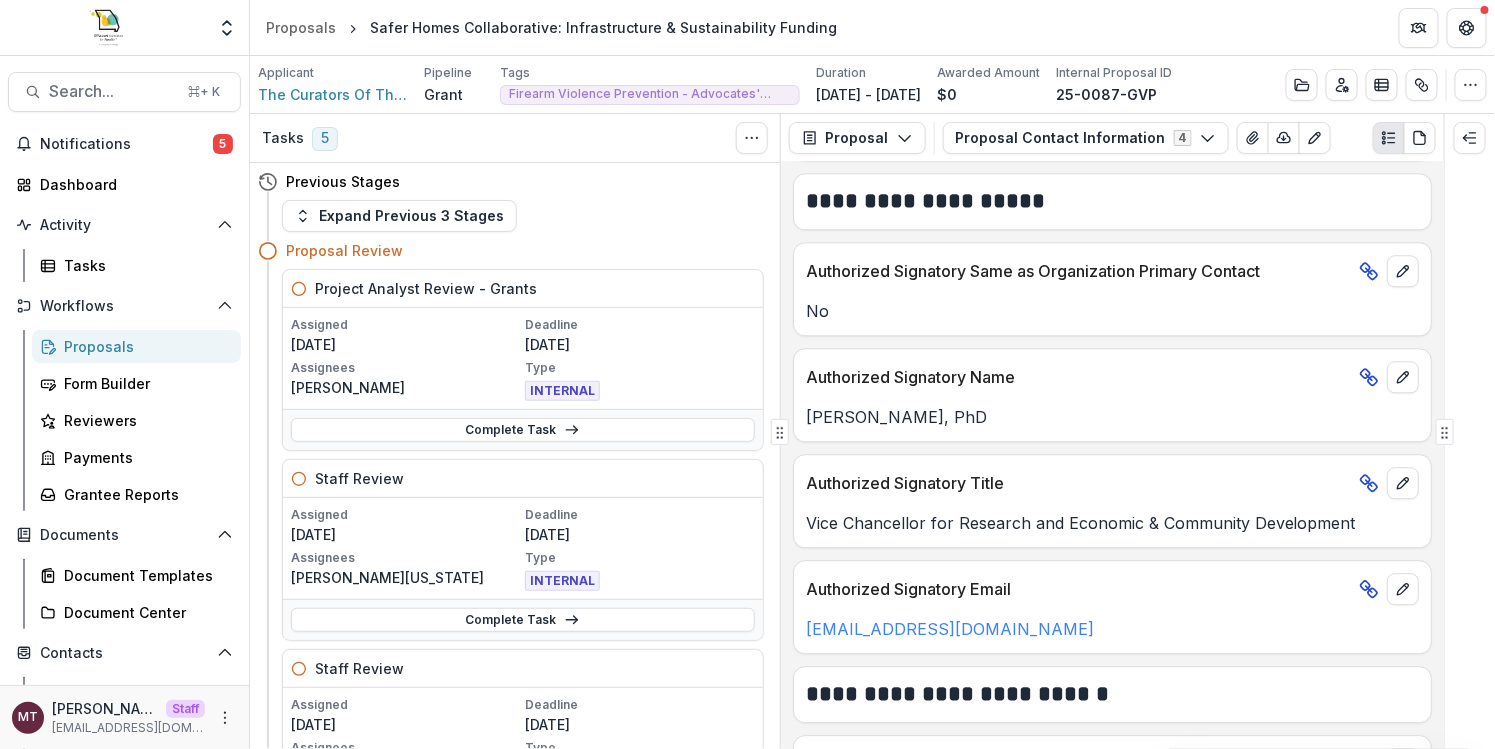 scroll, scrollTop: 1718, scrollLeft: 0, axis: vertical 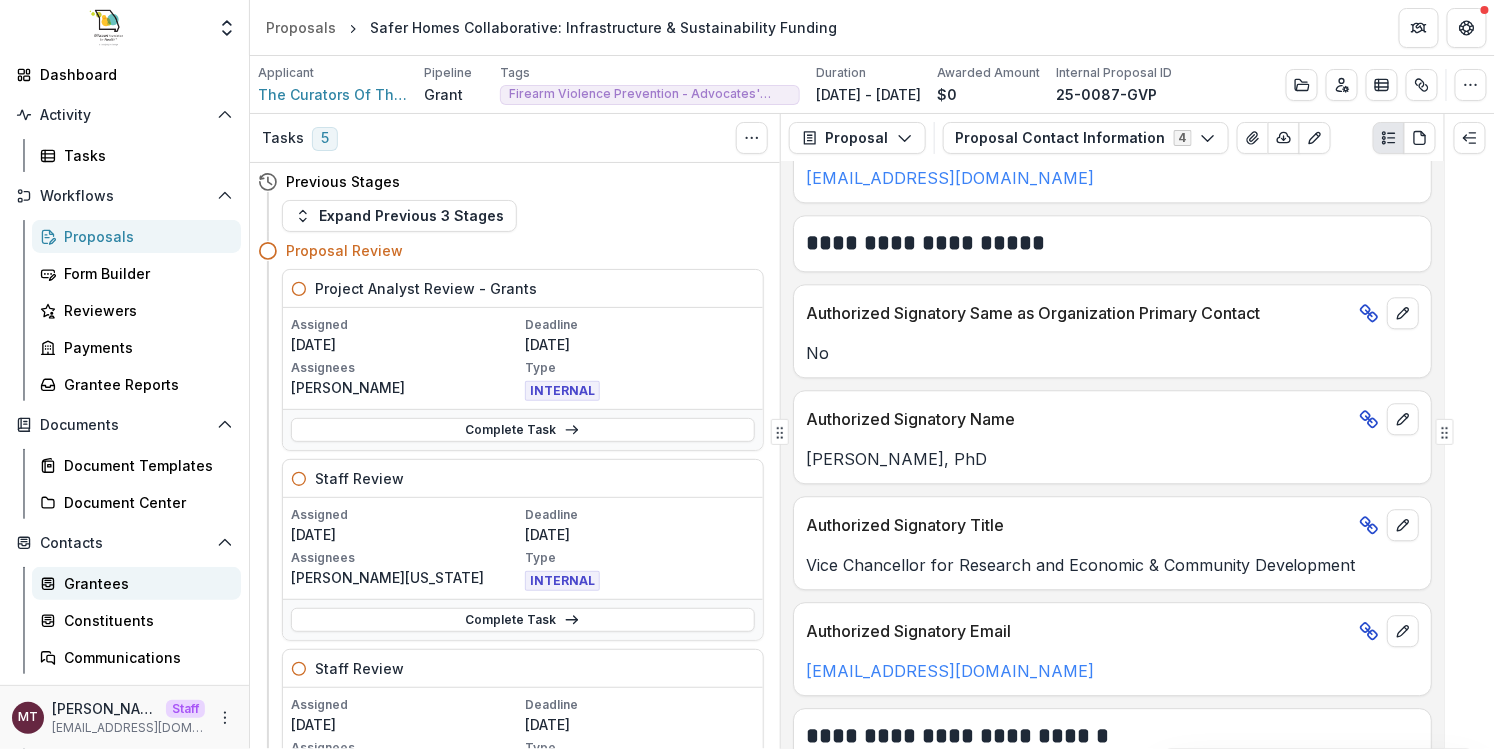 click on "Grantees" at bounding box center (144, 583) 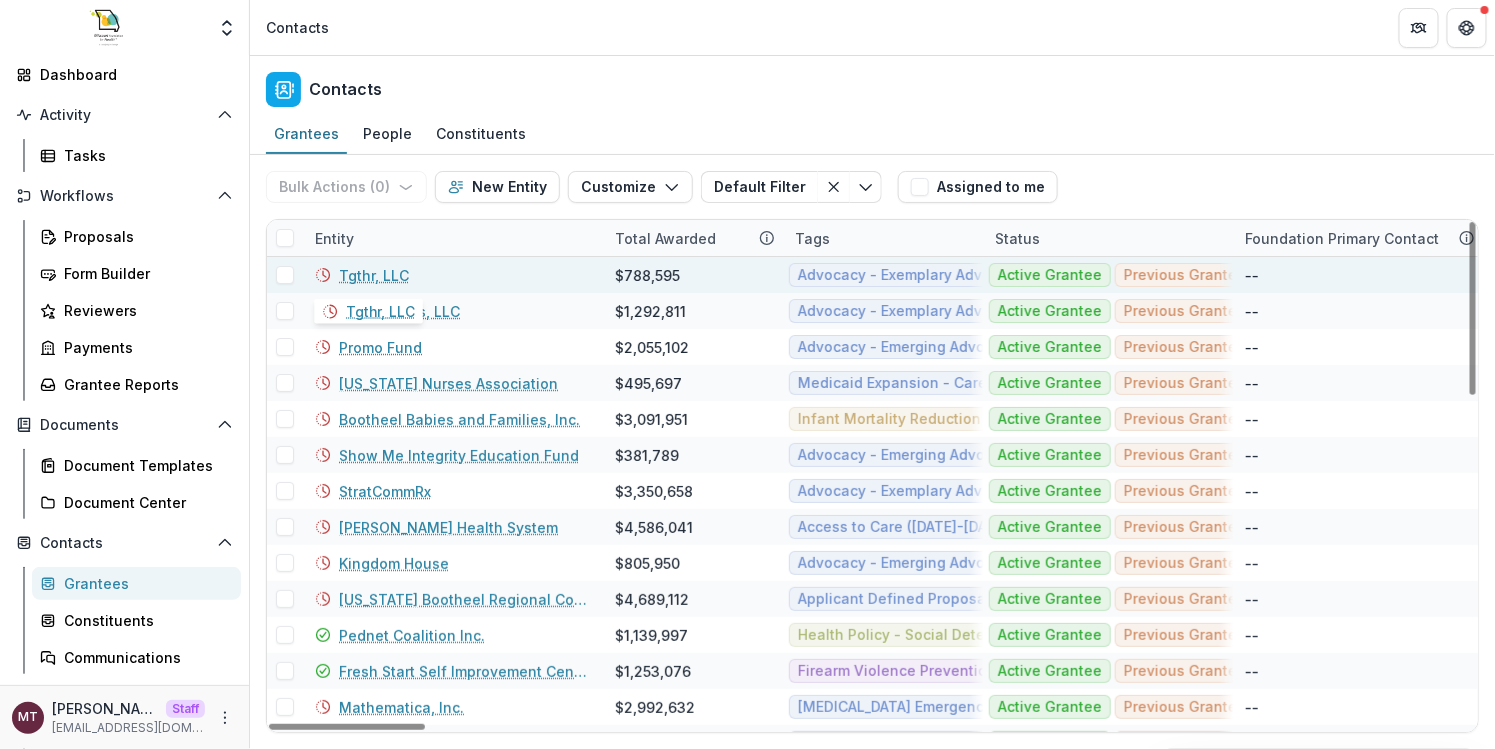 click on "Tgthr, LLC" at bounding box center [374, 275] 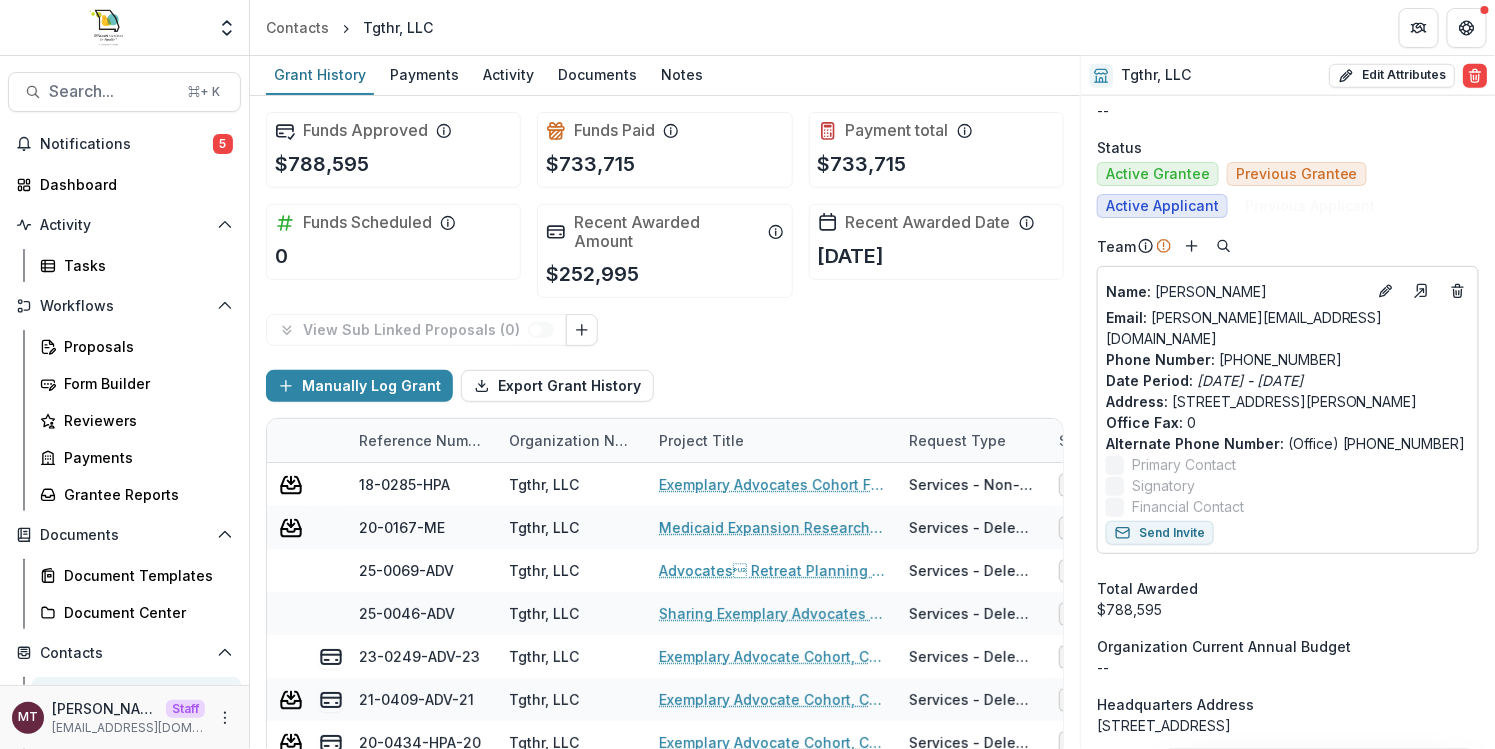 scroll, scrollTop: 653, scrollLeft: 0, axis: vertical 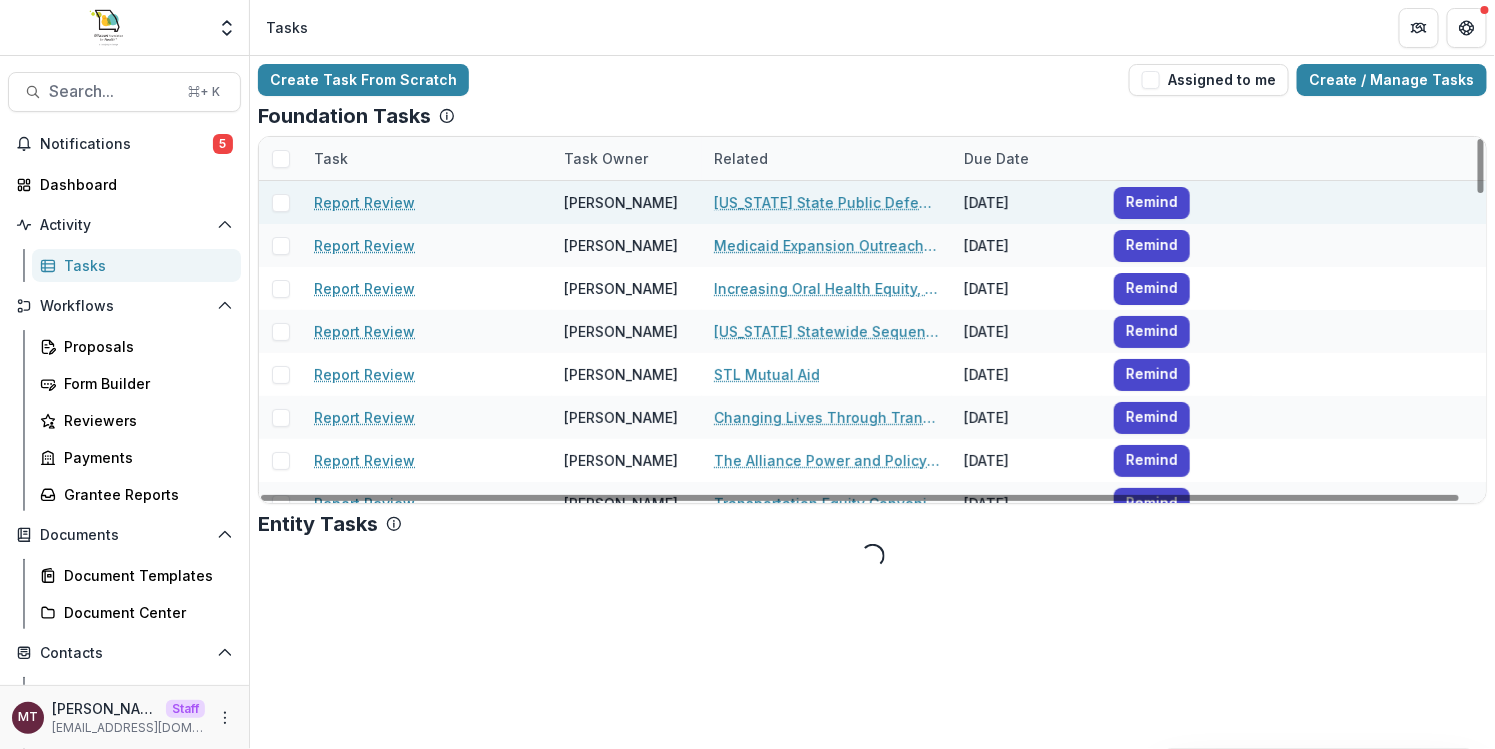 click on "[US_STATE] State Public Defender's Holistic Defense Services Program" at bounding box center [827, 202] 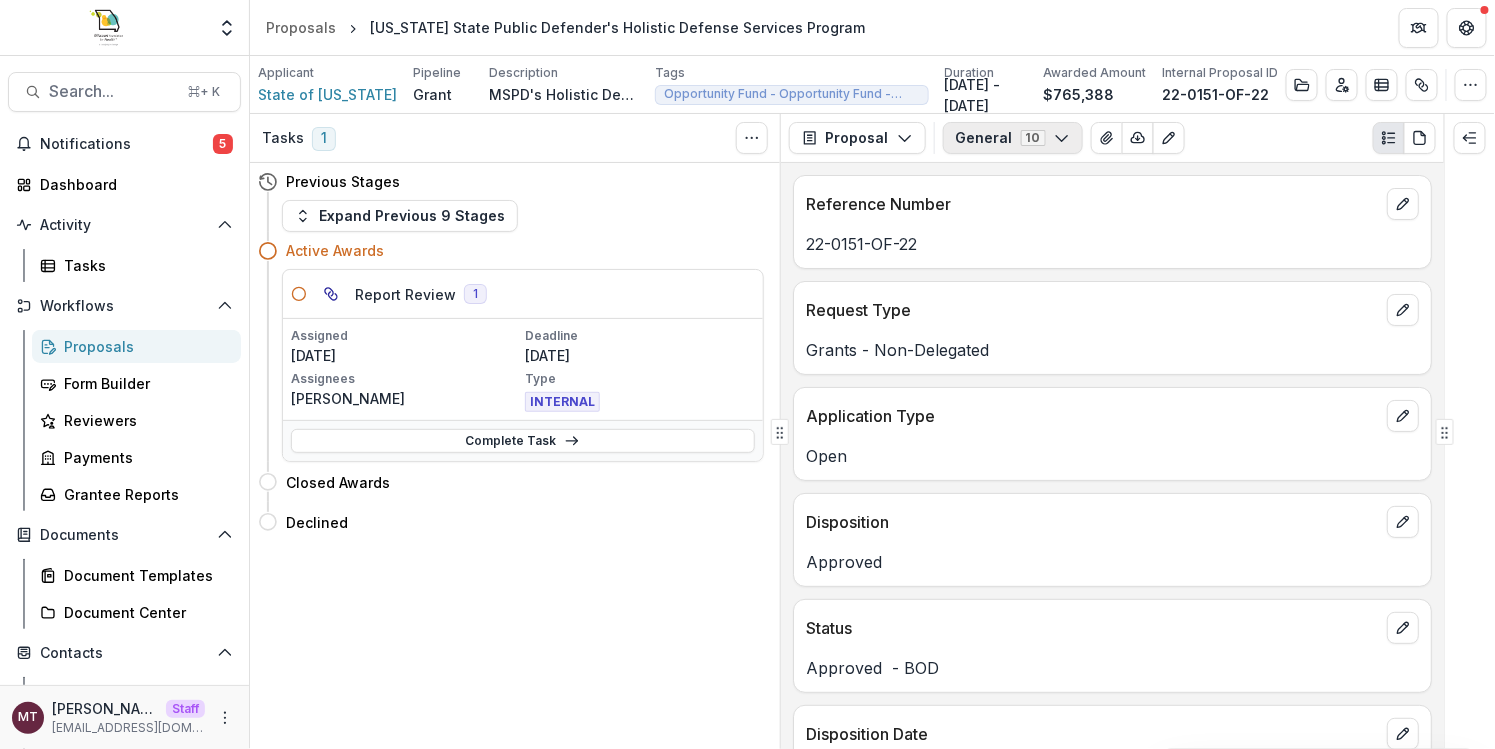 click on "General 10" at bounding box center (1013, 138) 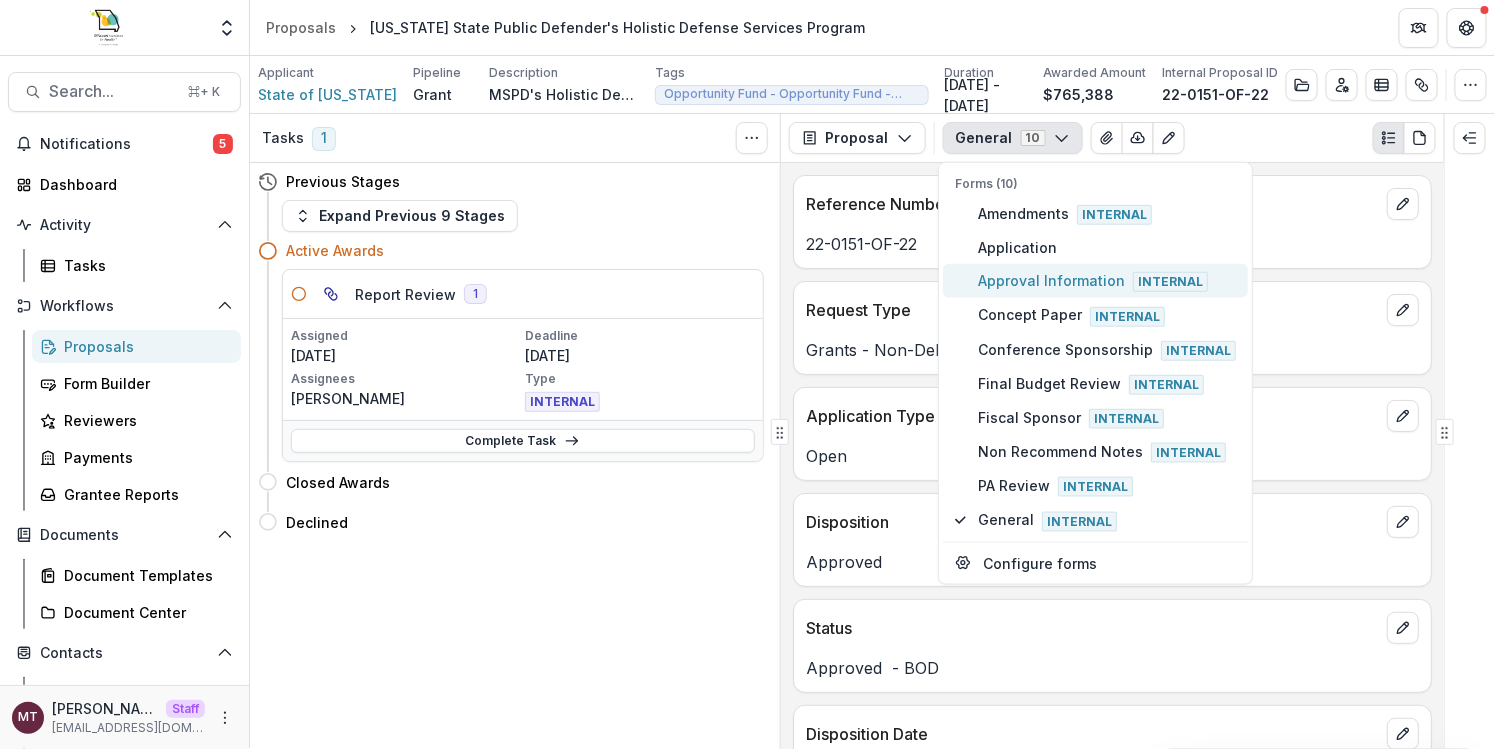 type on "2" 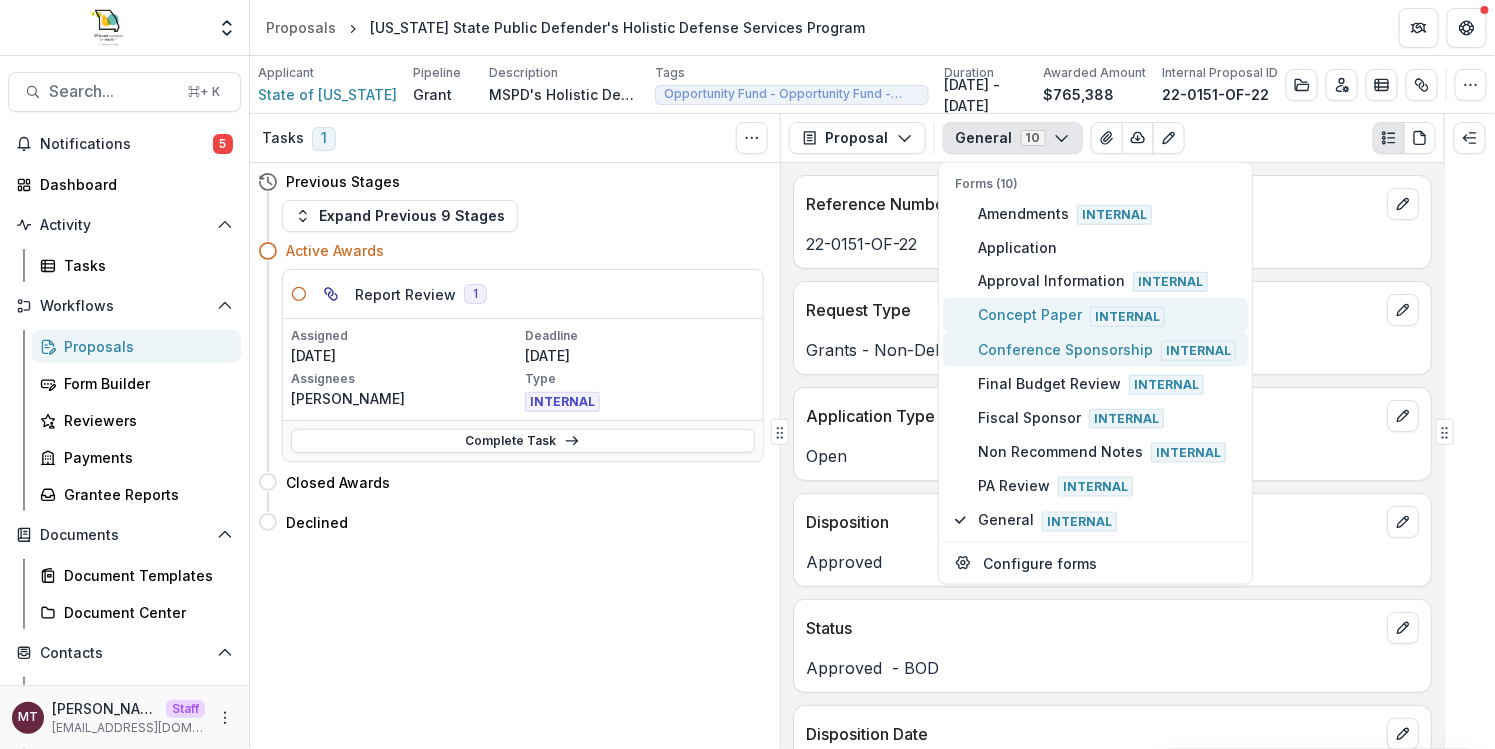 type on "4" 